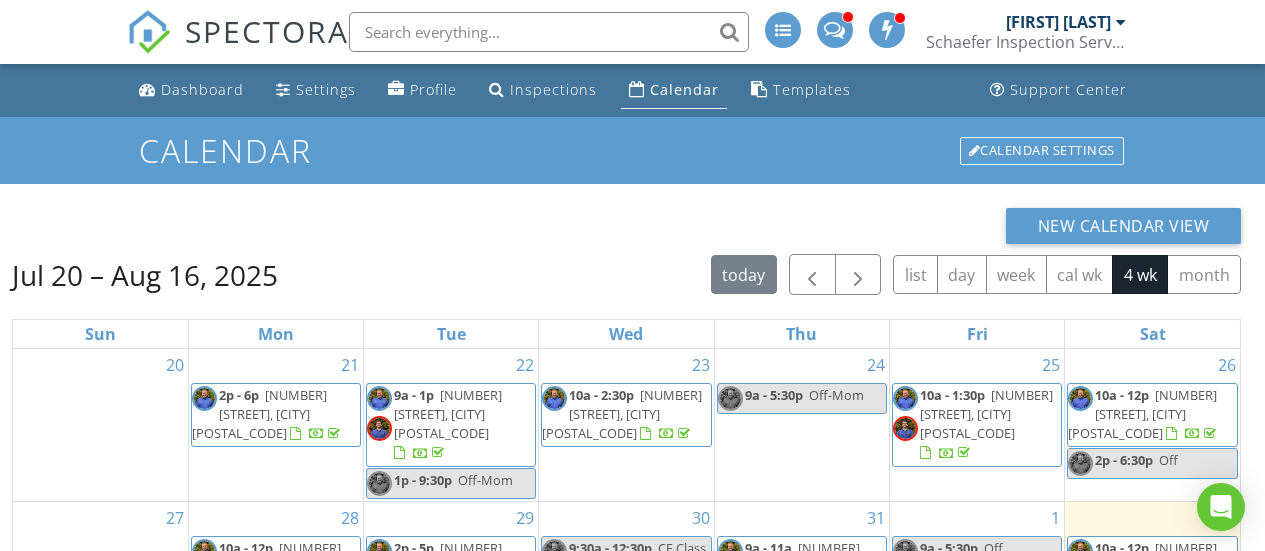 scroll, scrollTop: 266, scrollLeft: 0, axis: vertical 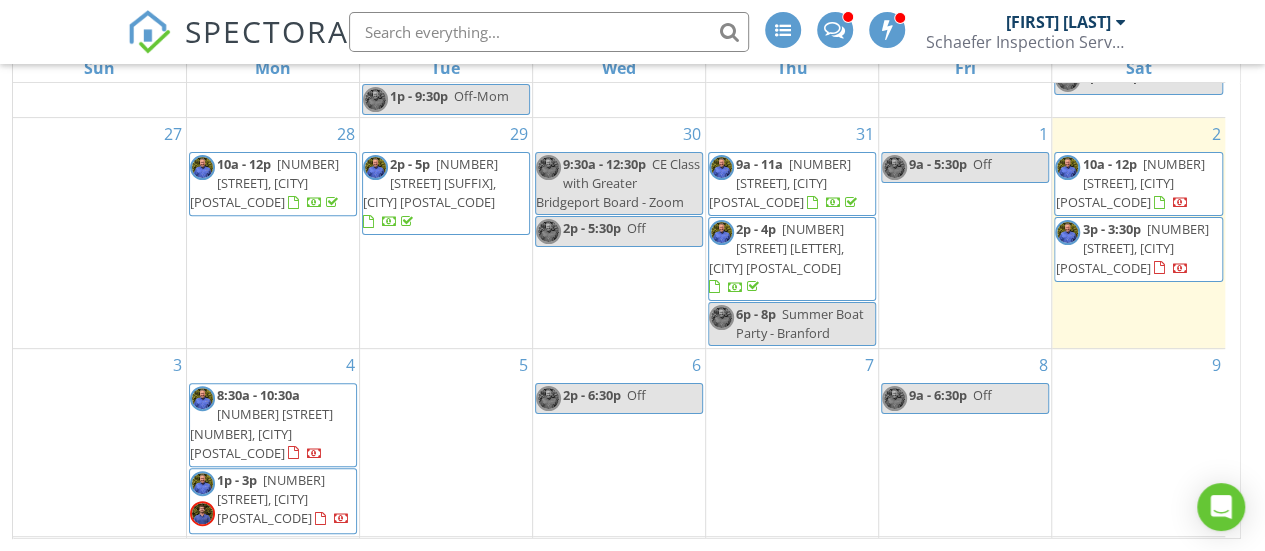 click on "[NUMBER] [STREET], [CITY] [POSTAL_CODE]" at bounding box center [1129, 183] 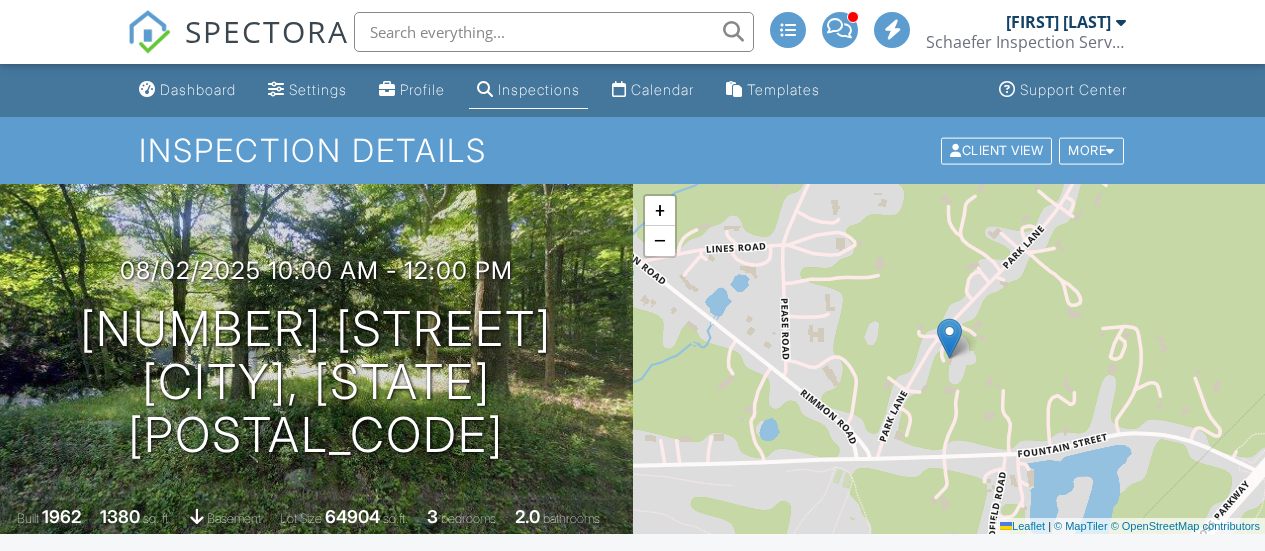scroll, scrollTop: 800, scrollLeft: 0, axis: vertical 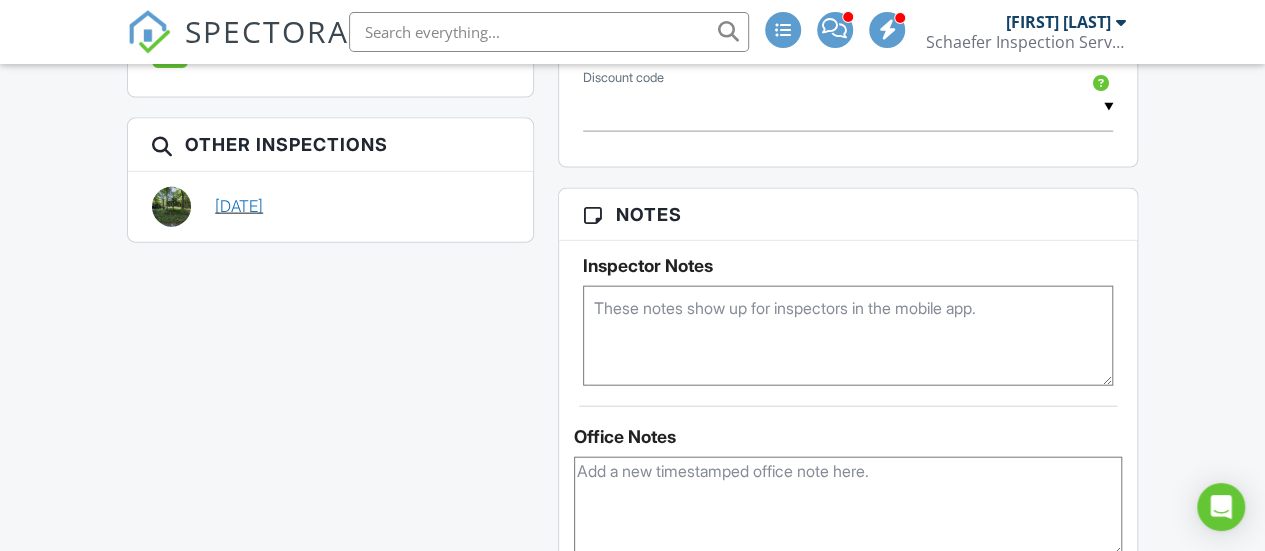 click on "03/16/2016" at bounding box center [239, 206] 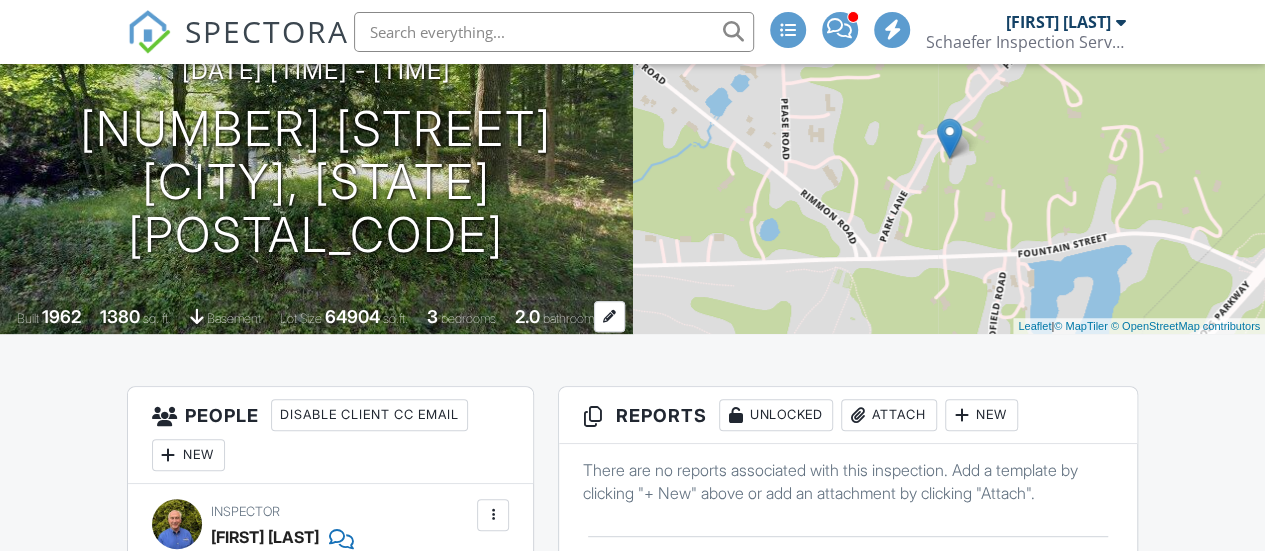 scroll, scrollTop: 200, scrollLeft: 0, axis: vertical 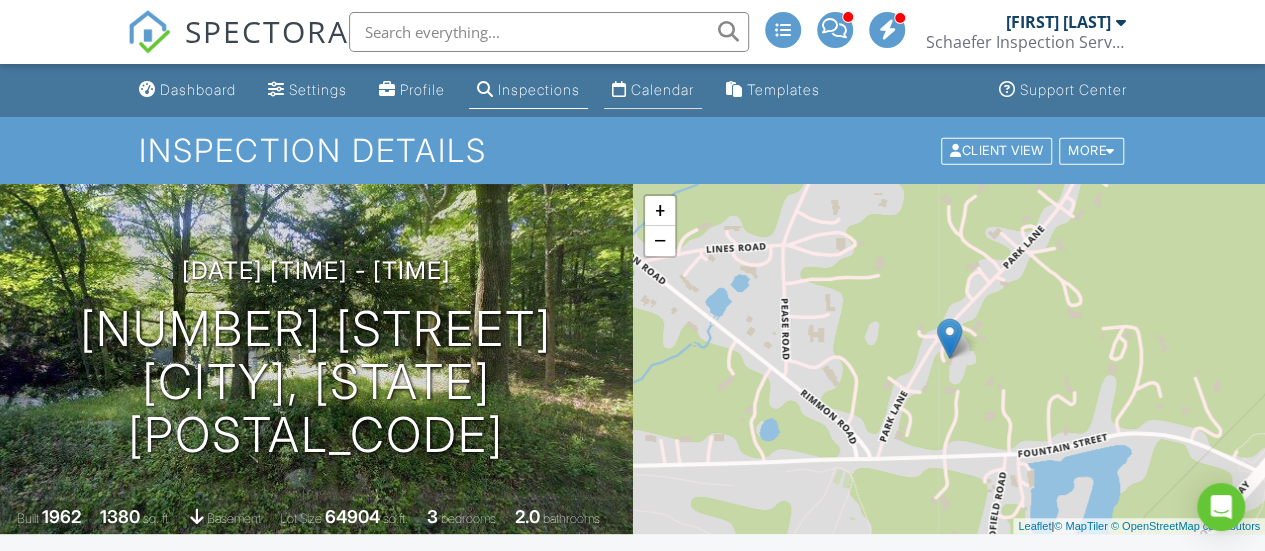 click on "Calendar" at bounding box center (662, 89) 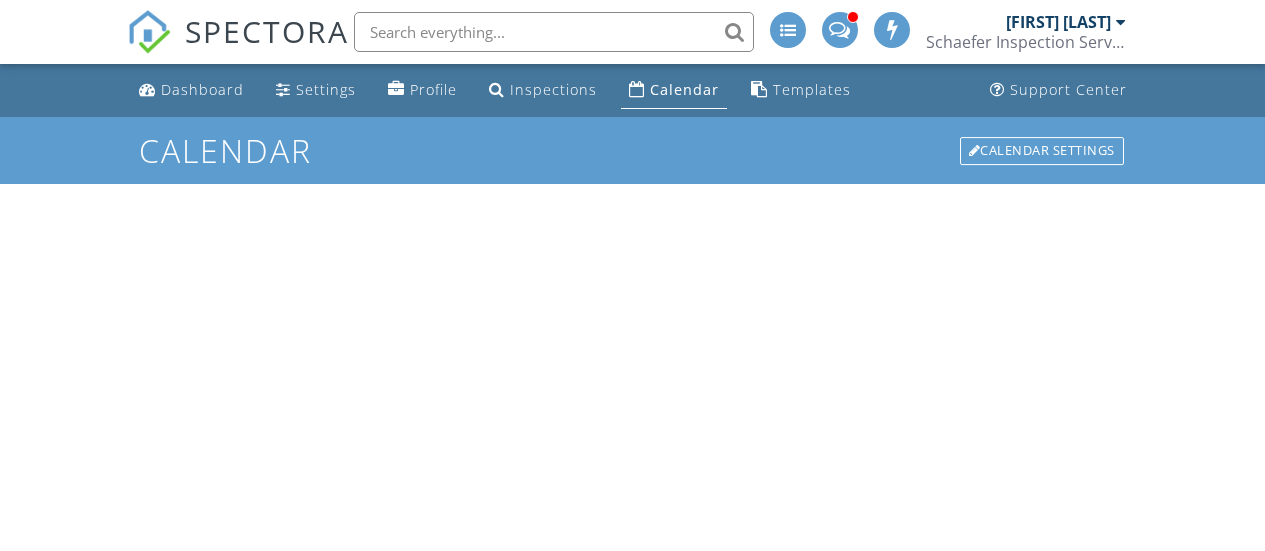 scroll, scrollTop: 0, scrollLeft: 0, axis: both 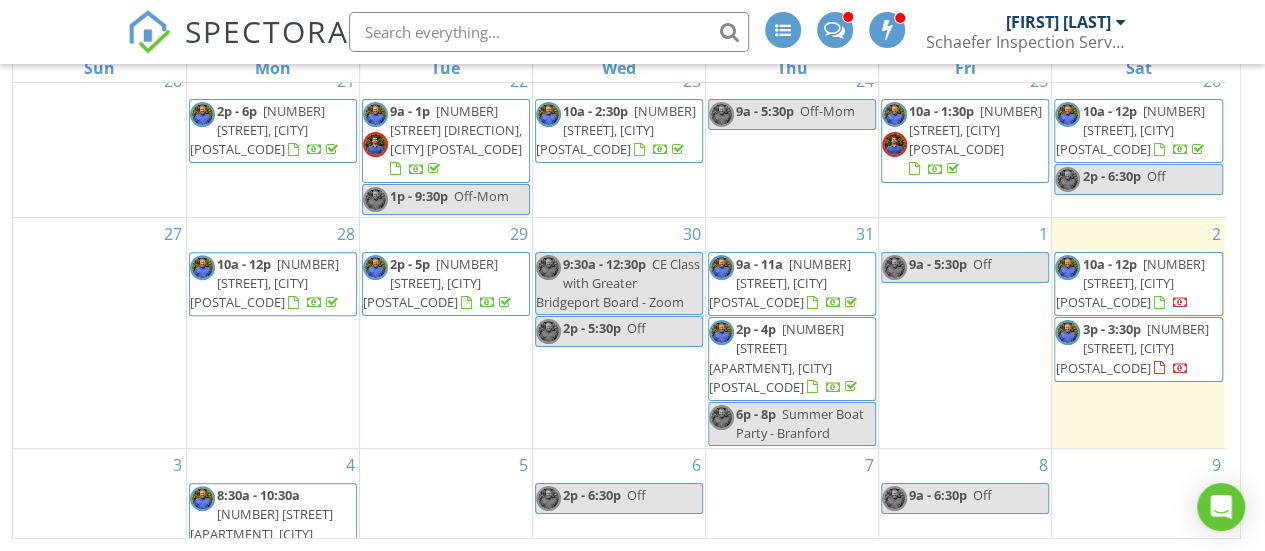 click on "[NUMBER] [STREET], [CITY] [POSTAL_CODE]" at bounding box center [1129, 283] 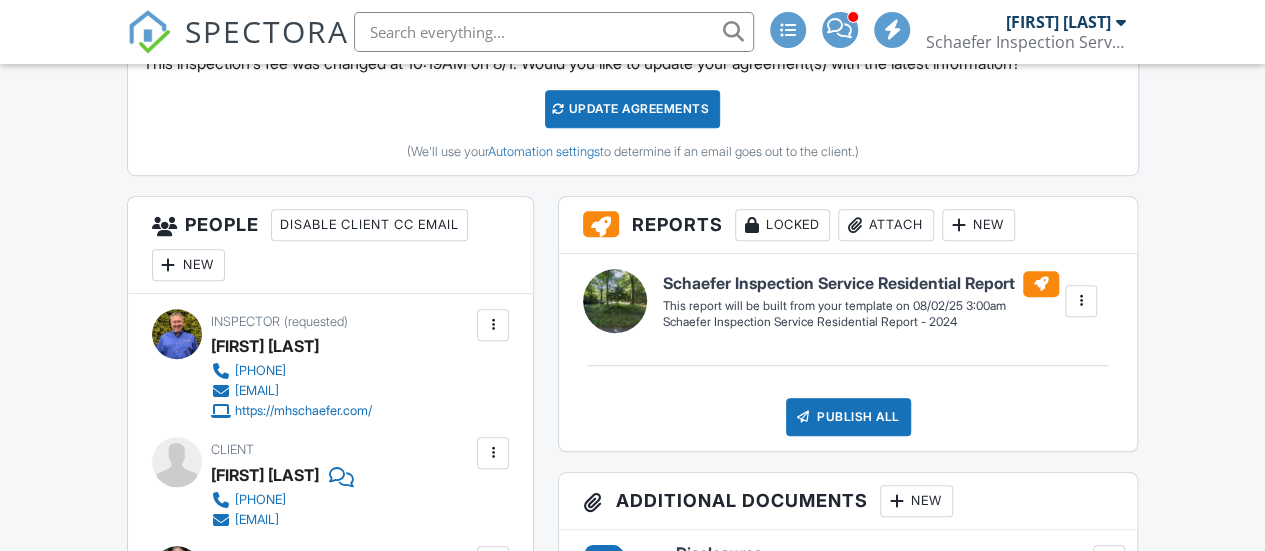 scroll, scrollTop: 600, scrollLeft: 0, axis: vertical 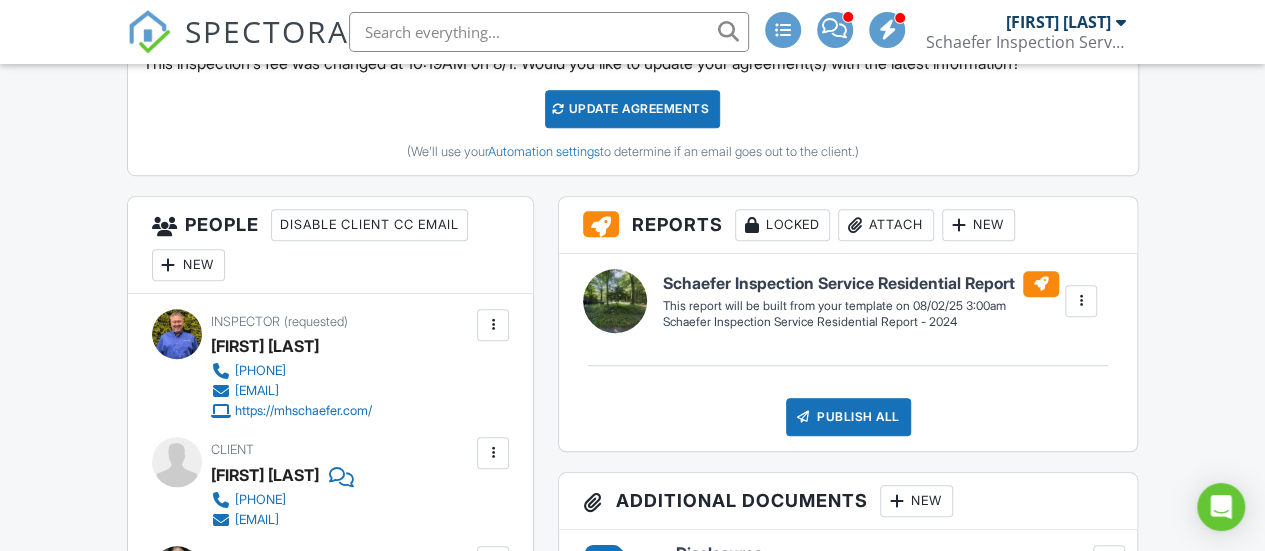 click at bounding box center (1081, 301) 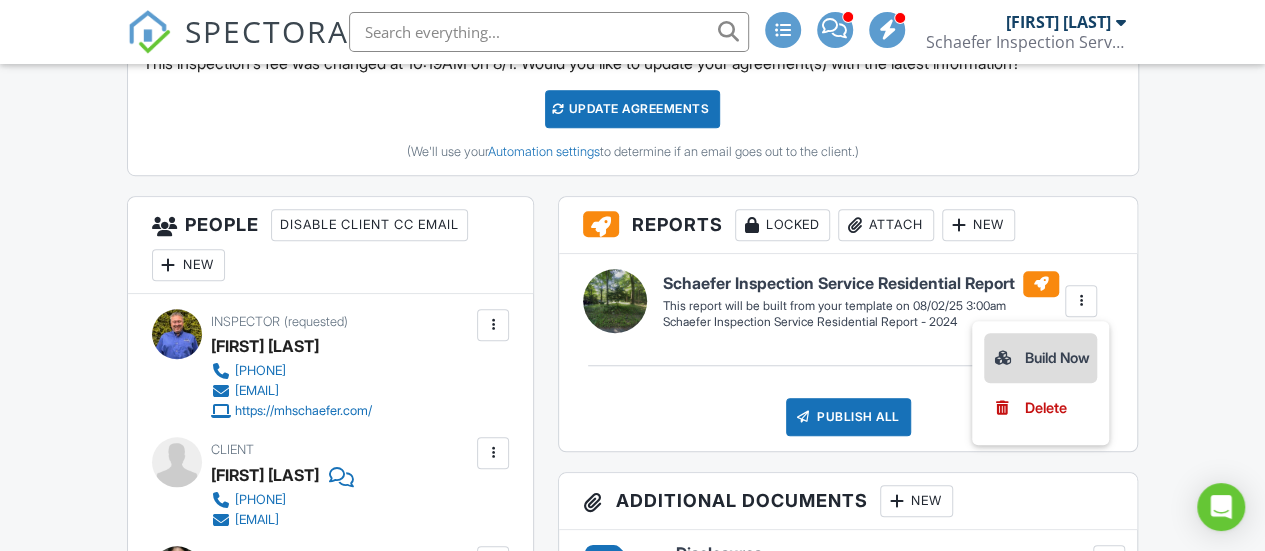 click on "Build Now" at bounding box center [1040, 358] 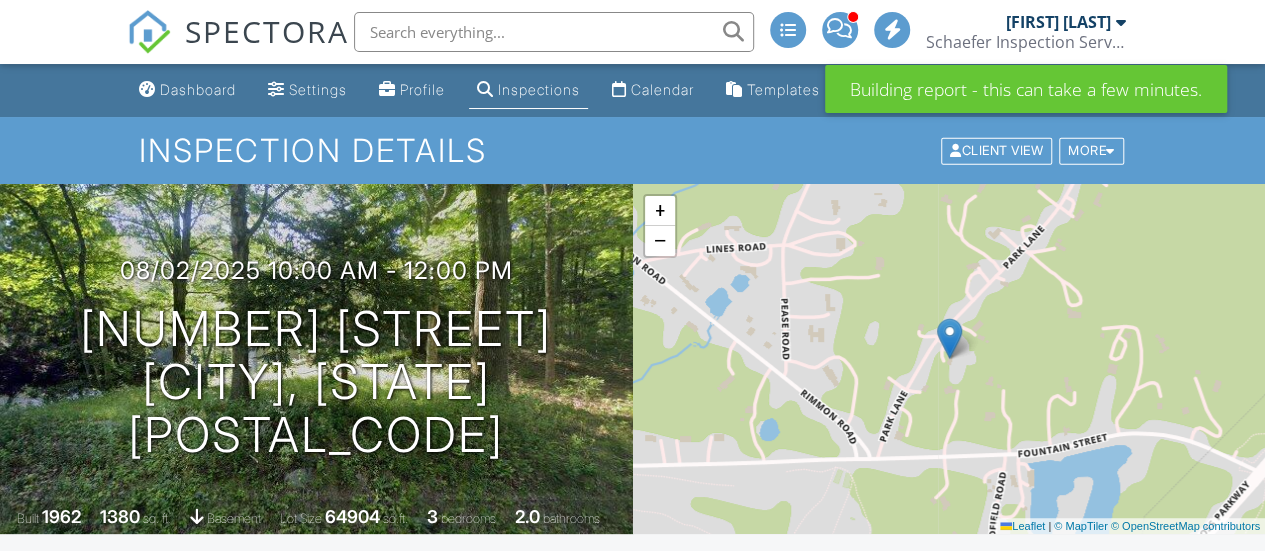scroll, scrollTop: 0, scrollLeft: 0, axis: both 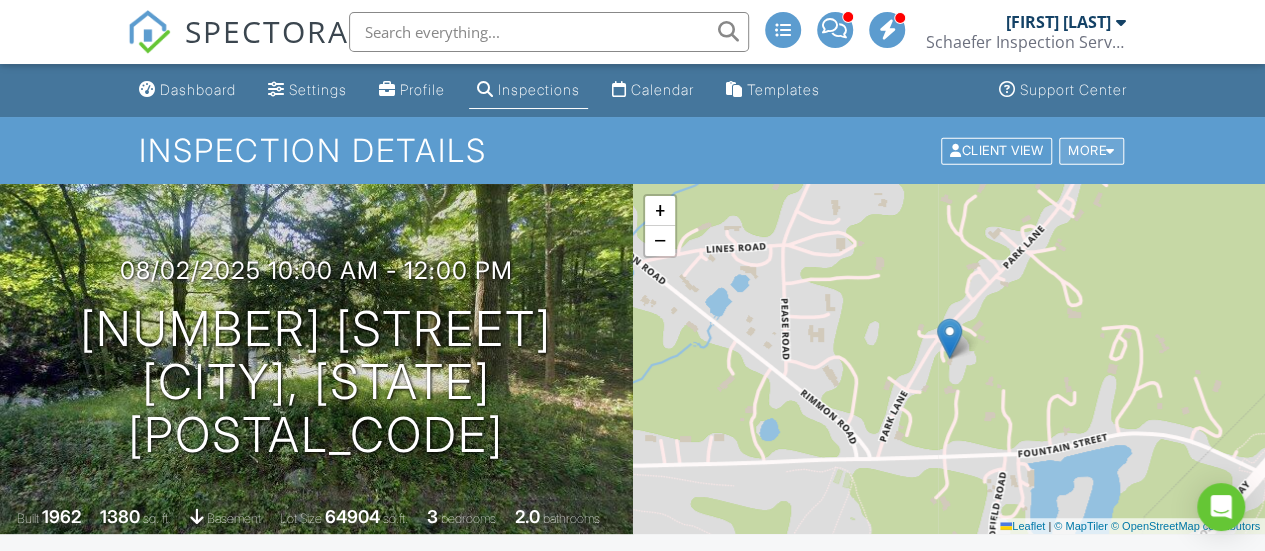 click on "More" at bounding box center [1091, 150] 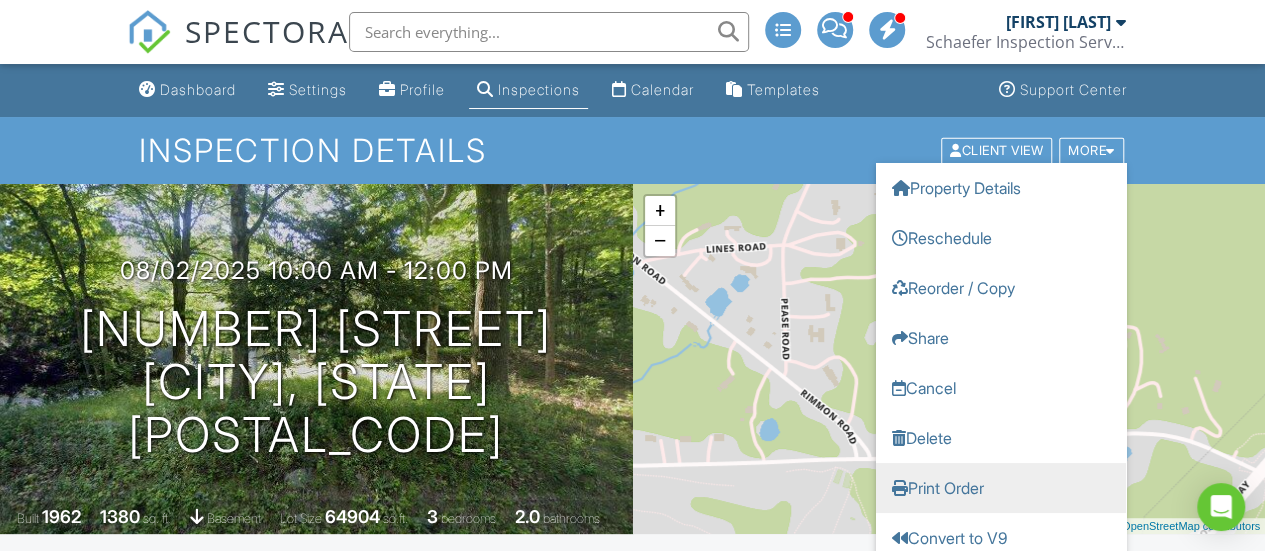 click on "Print Order" at bounding box center (1001, 487) 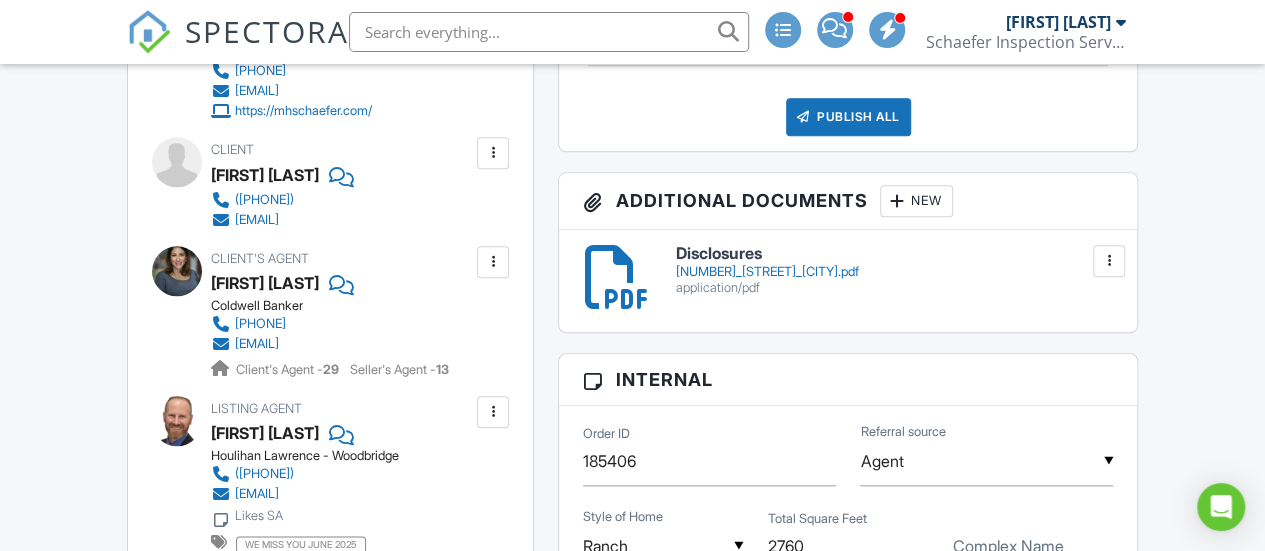 scroll, scrollTop: 500, scrollLeft: 0, axis: vertical 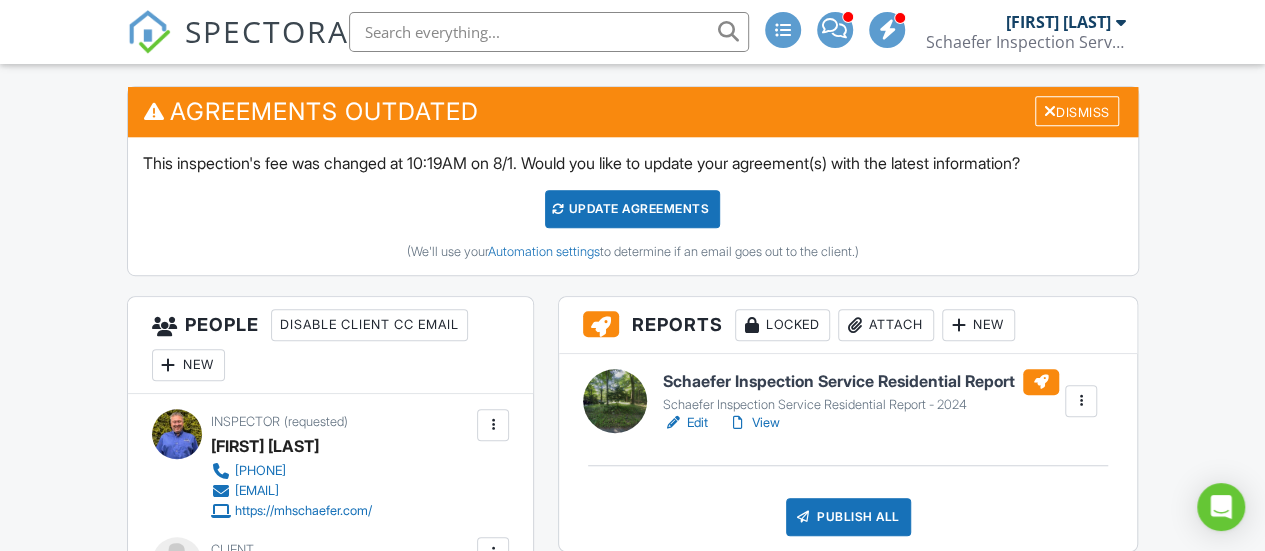 click on "Edit" at bounding box center (685, 423) 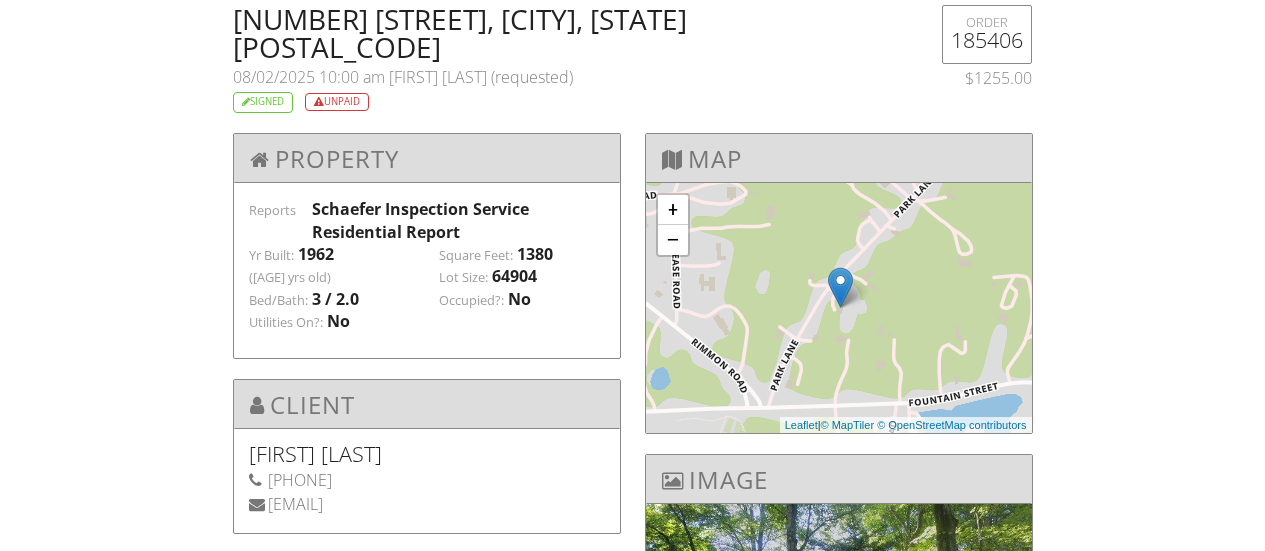 scroll, scrollTop: 0, scrollLeft: 0, axis: both 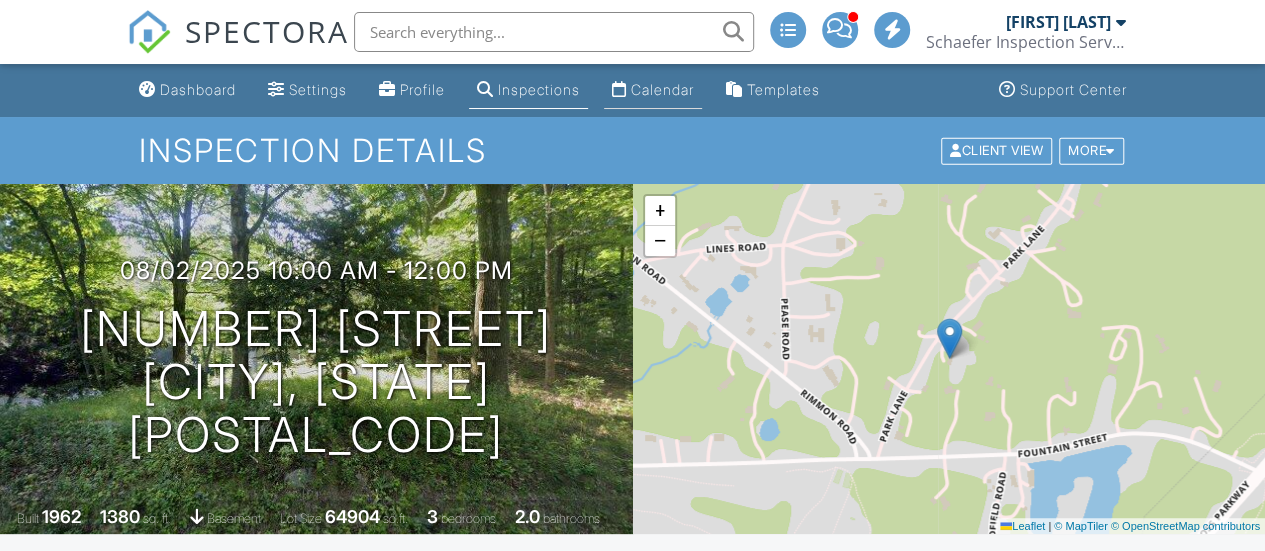 click on "Calendar" at bounding box center (662, 89) 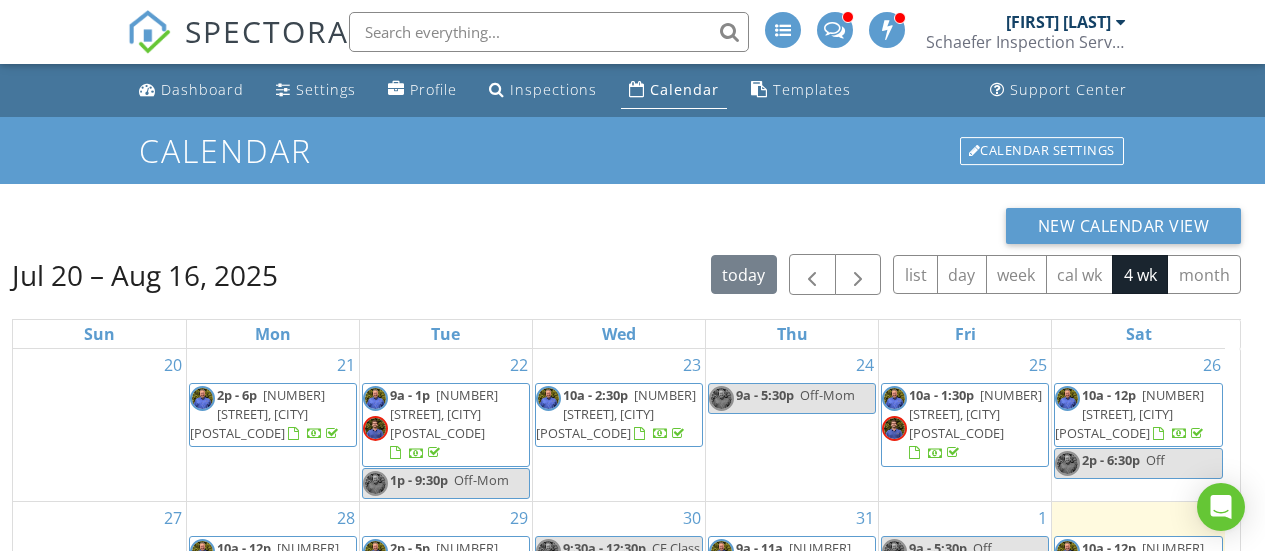 scroll, scrollTop: 0, scrollLeft: 0, axis: both 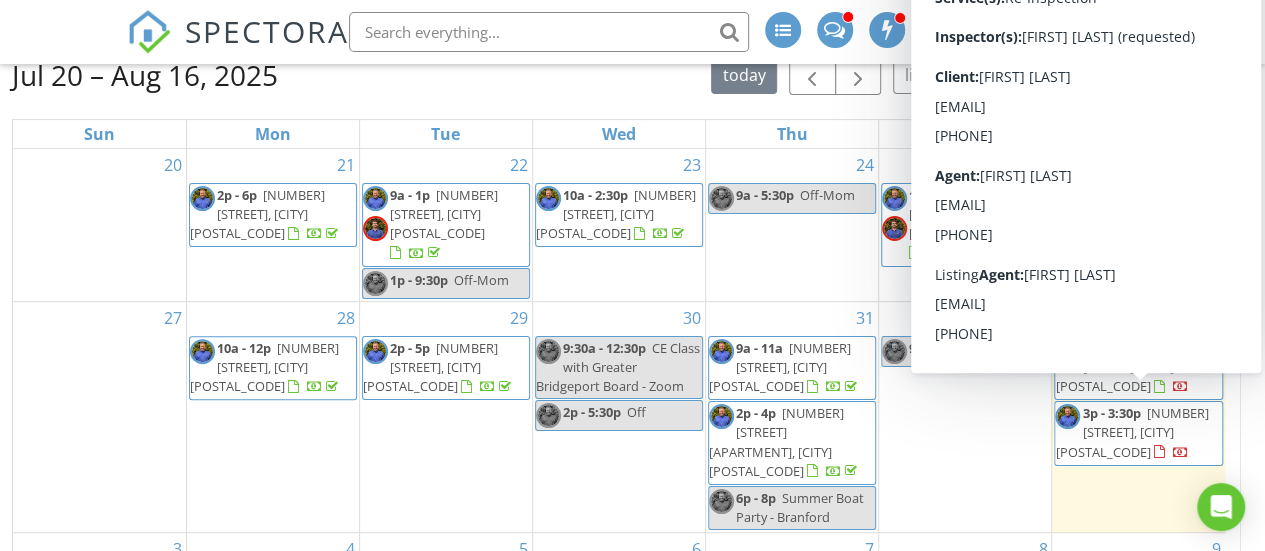 click on "[NUMBER] [STREET], [CITY] [POSTAL_CODE]" at bounding box center [1131, 432] 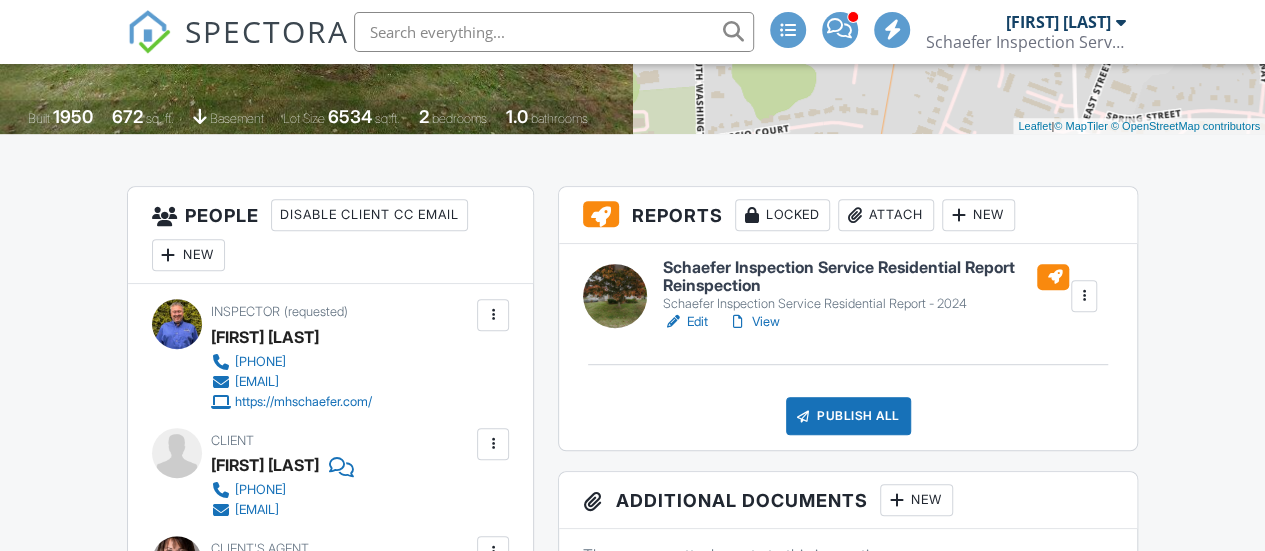 scroll, scrollTop: 400, scrollLeft: 0, axis: vertical 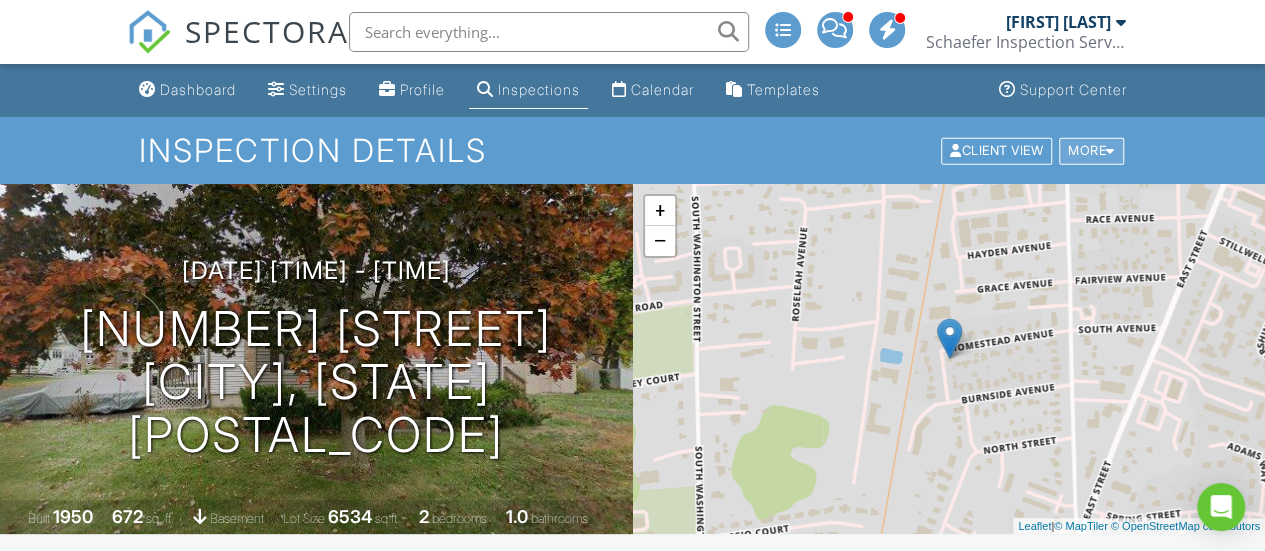 click on "More" at bounding box center [1091, 150] 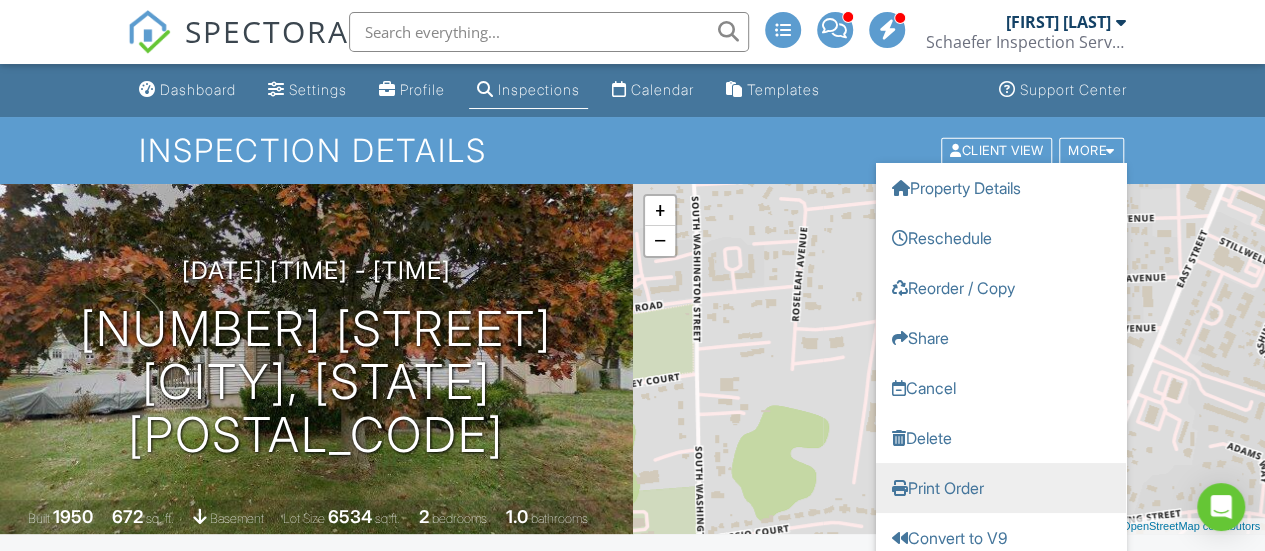 click on "Print Order" at bounding box center (1001, 487) 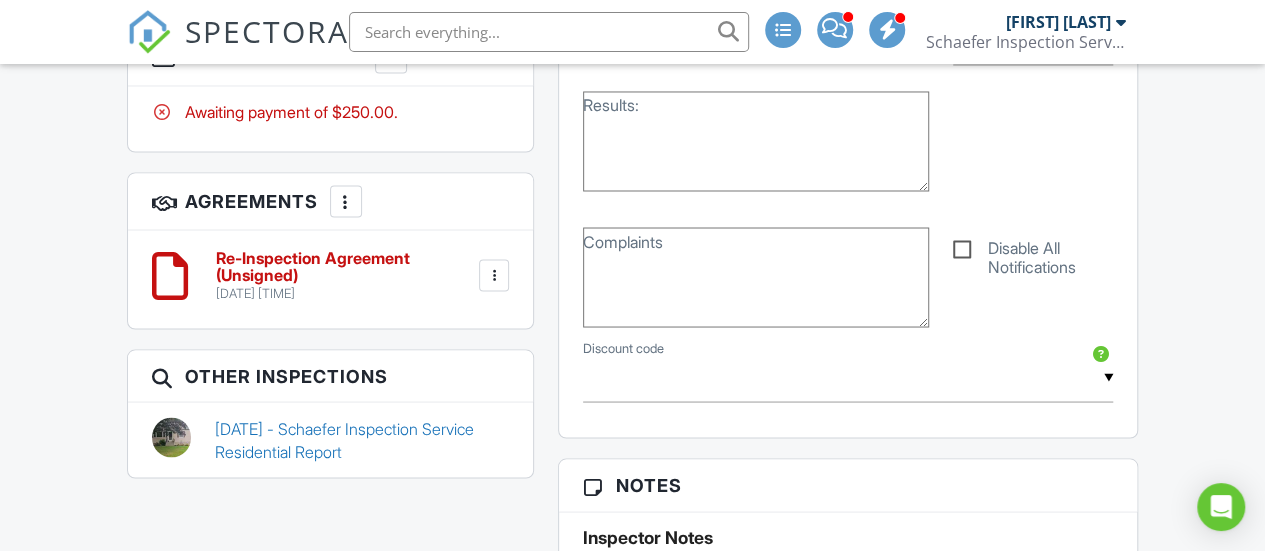 scroll, scrollTop: 1700, scrollLeft: 0, axis: vertical 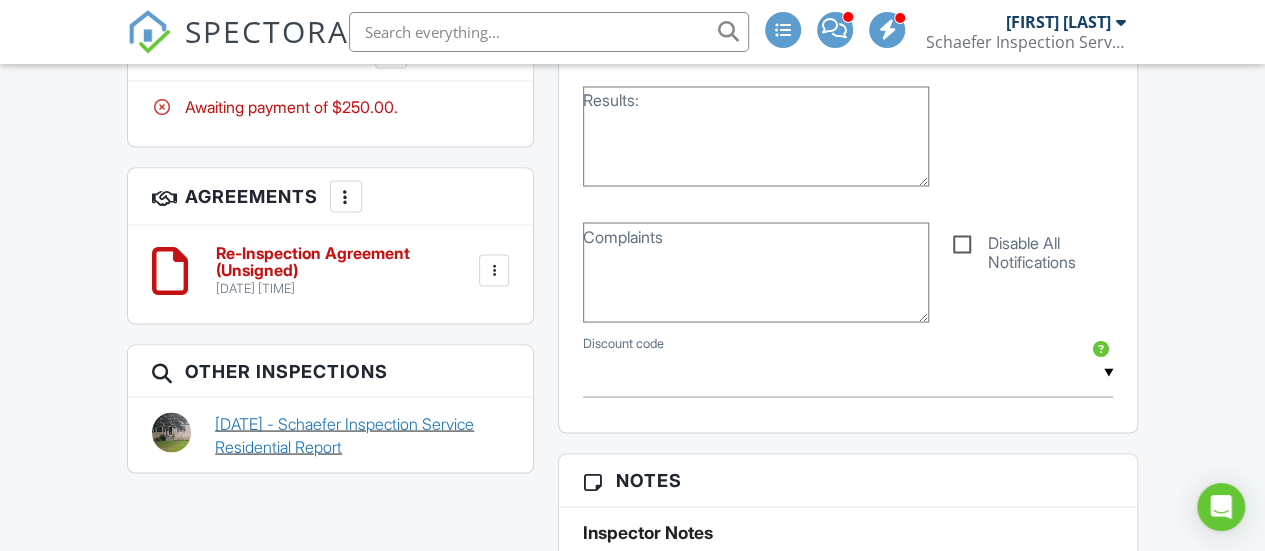 click on "07/10/2025 - Schaefer Inspection Service Residential Report" at bounding box center (362, 434) 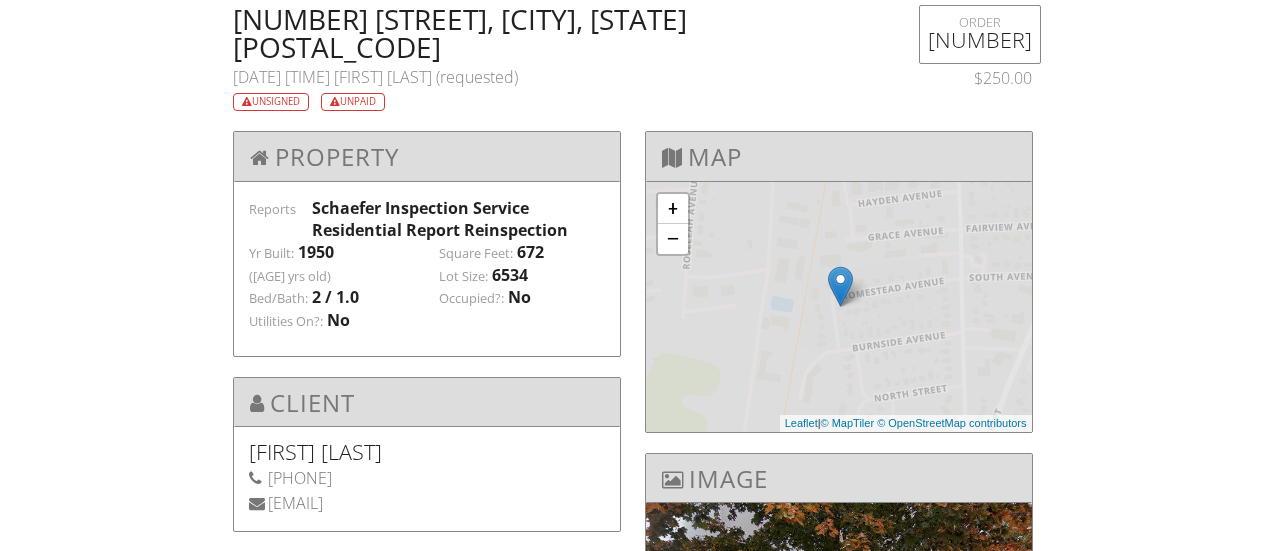 scroll, scrollTop: 0, scrollLeft: 0, axis: both 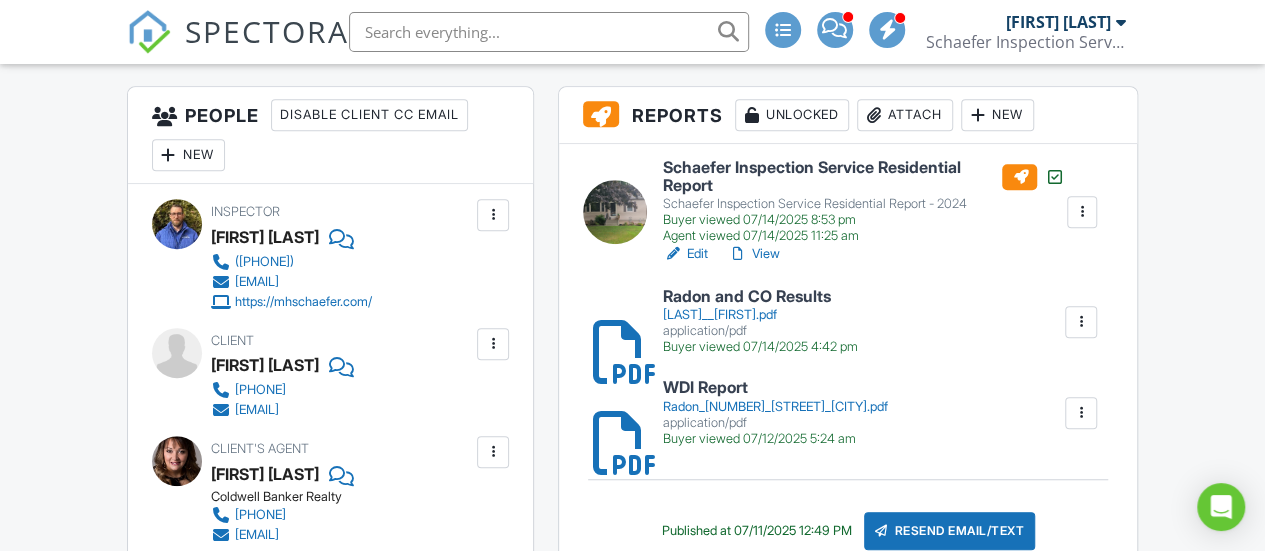 click on "View" at bounding box center [754, 254] 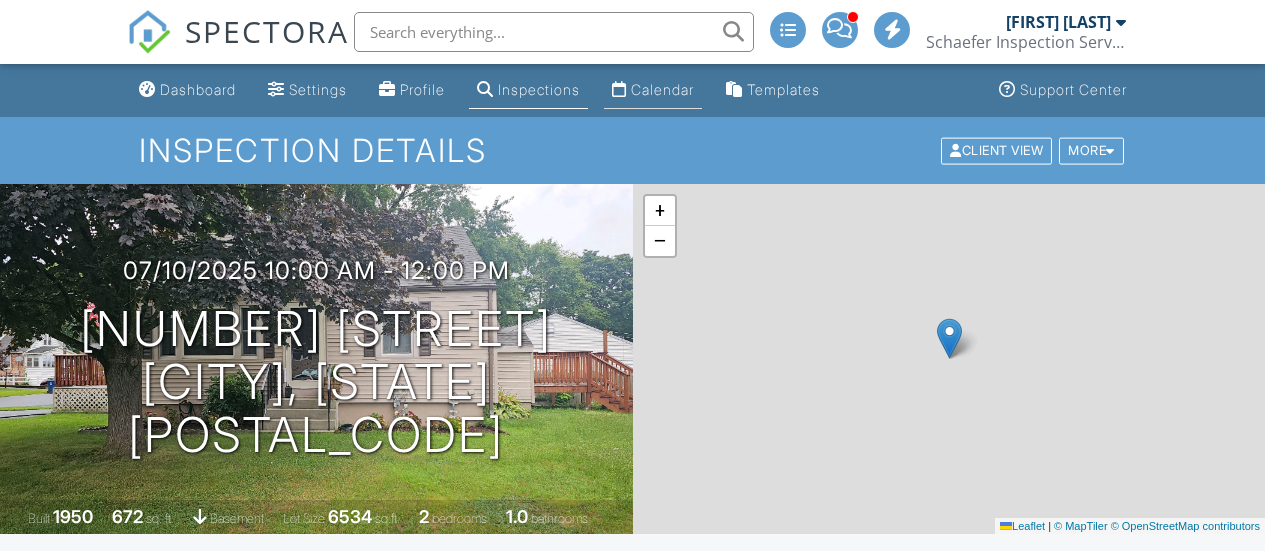 scroll, scrollTop: 0, scrollLeft: 0, axis: both 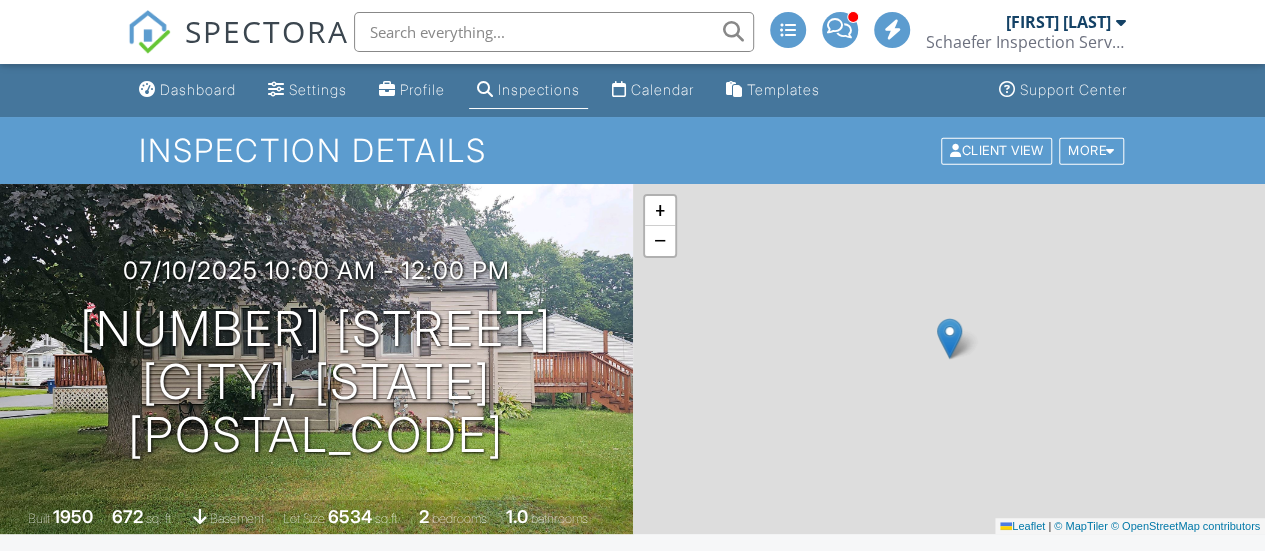 click on "Calendar" at bounding box center [662, 89] 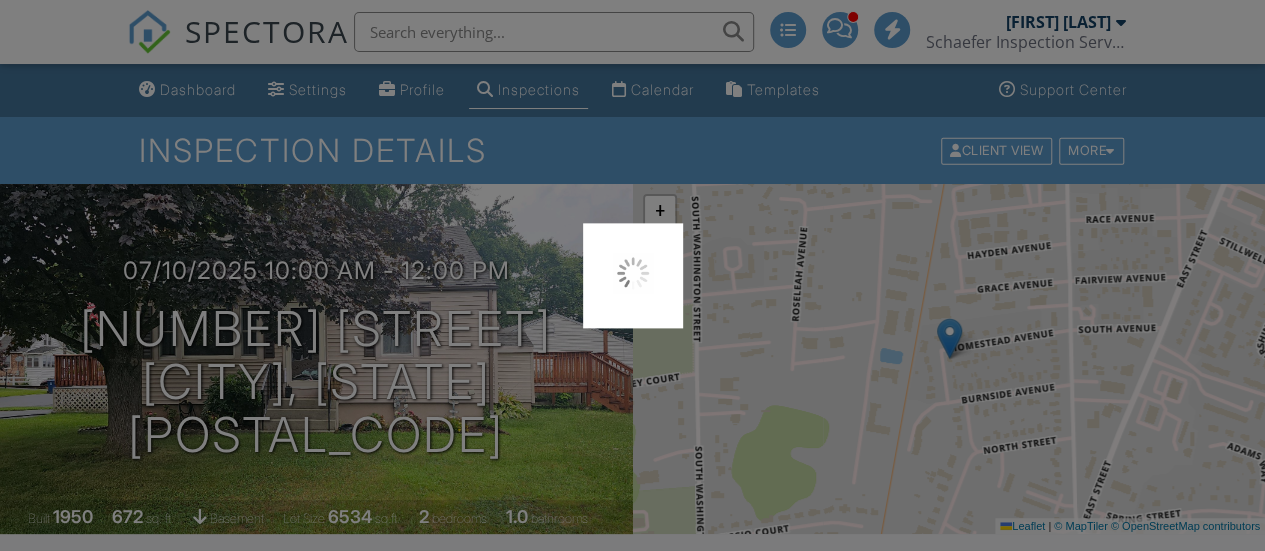 scroll, scrollTop: 0, scrollLeft: 0, axis: both 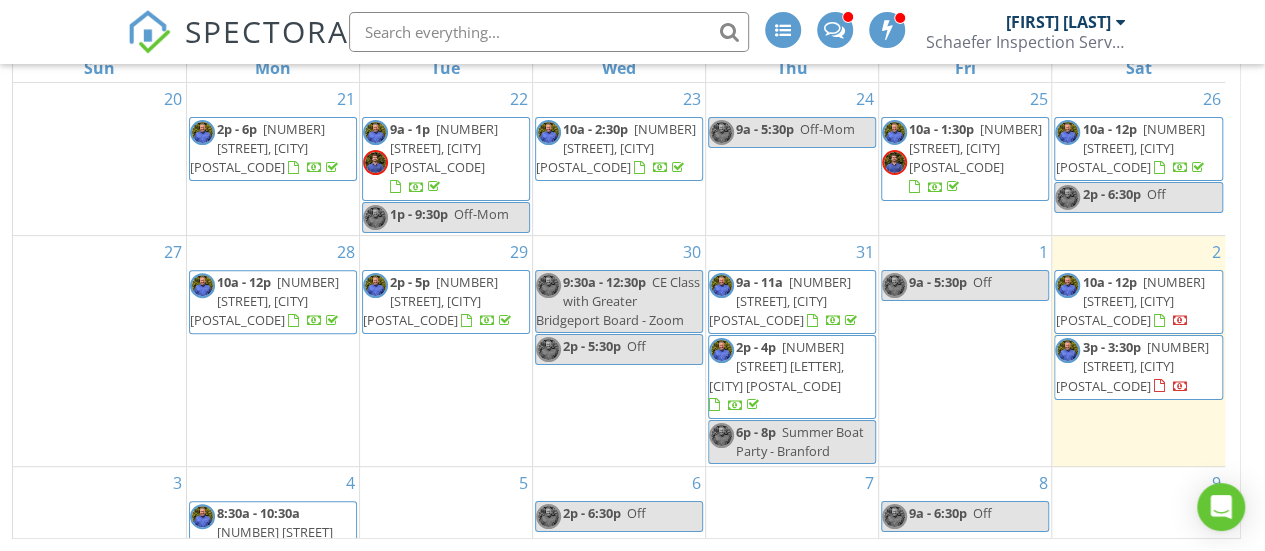 click on "[NUMBER] [STREET], [CITY] [POSTAL_CODE]" at bounding box center (1131, 366) 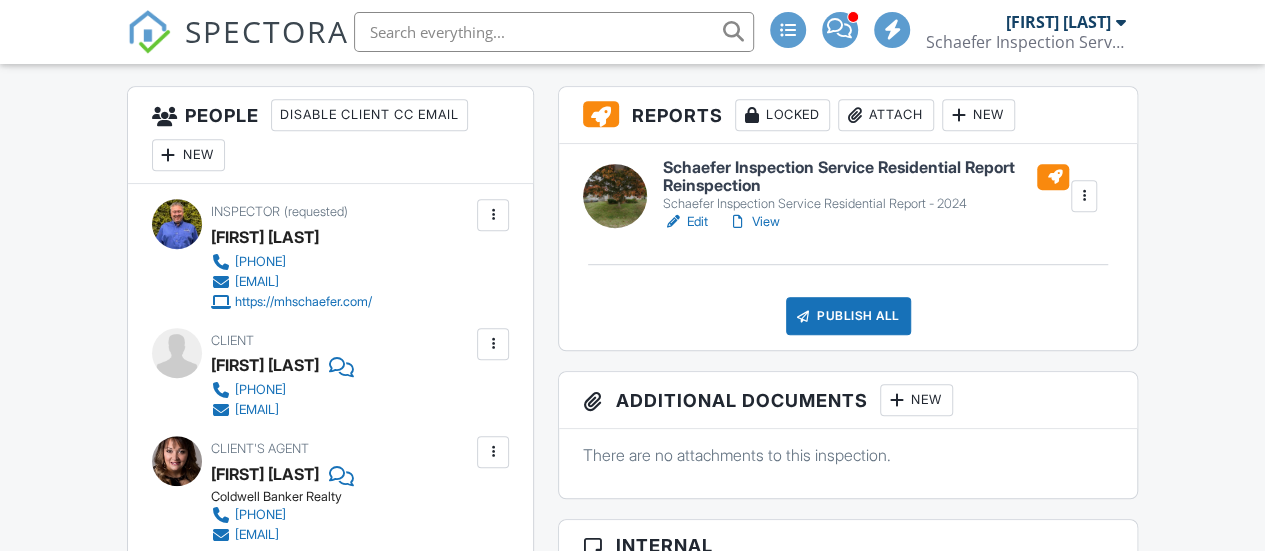 scroll, scrollTop: 500, scrollLeft: 0, axis: vertical 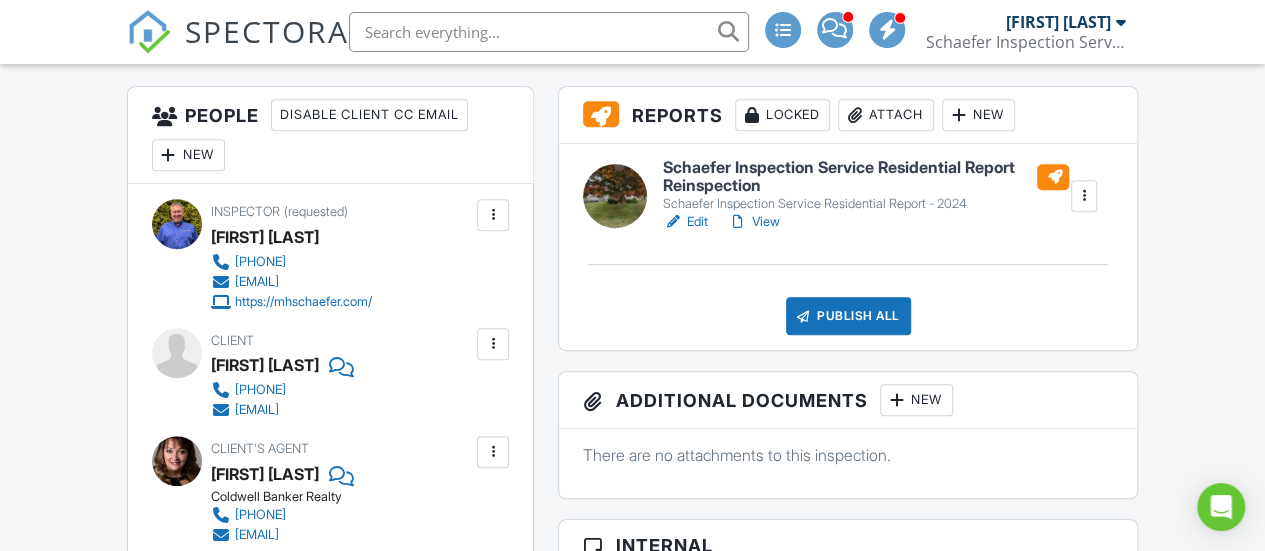 click on "View" at bounding box center (754, 222) 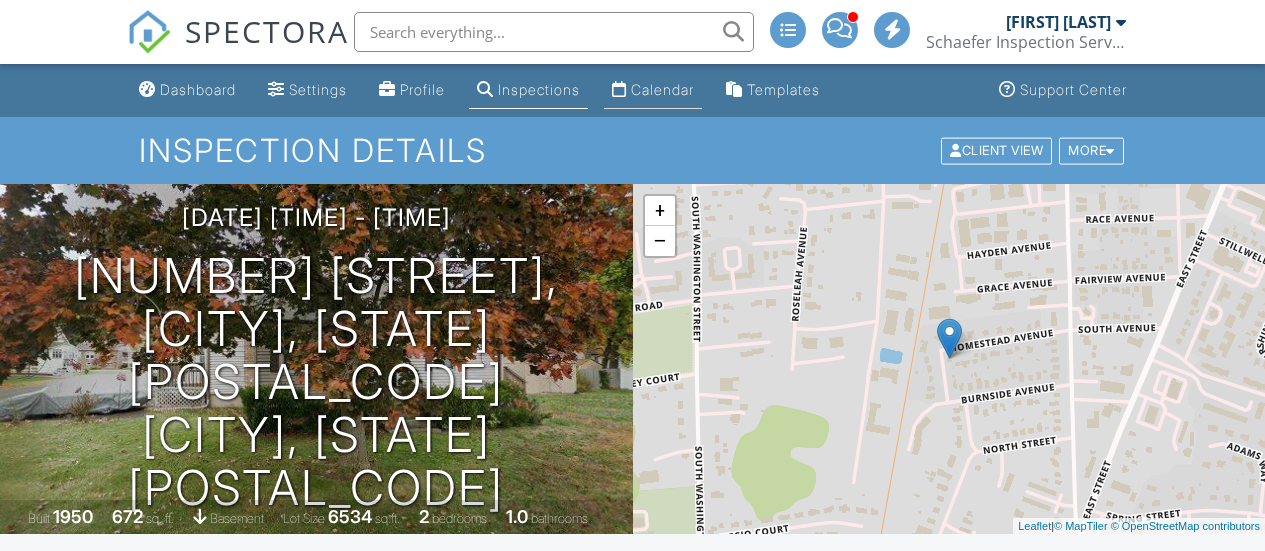click on "Calendar" at bounding box center (662, 89) 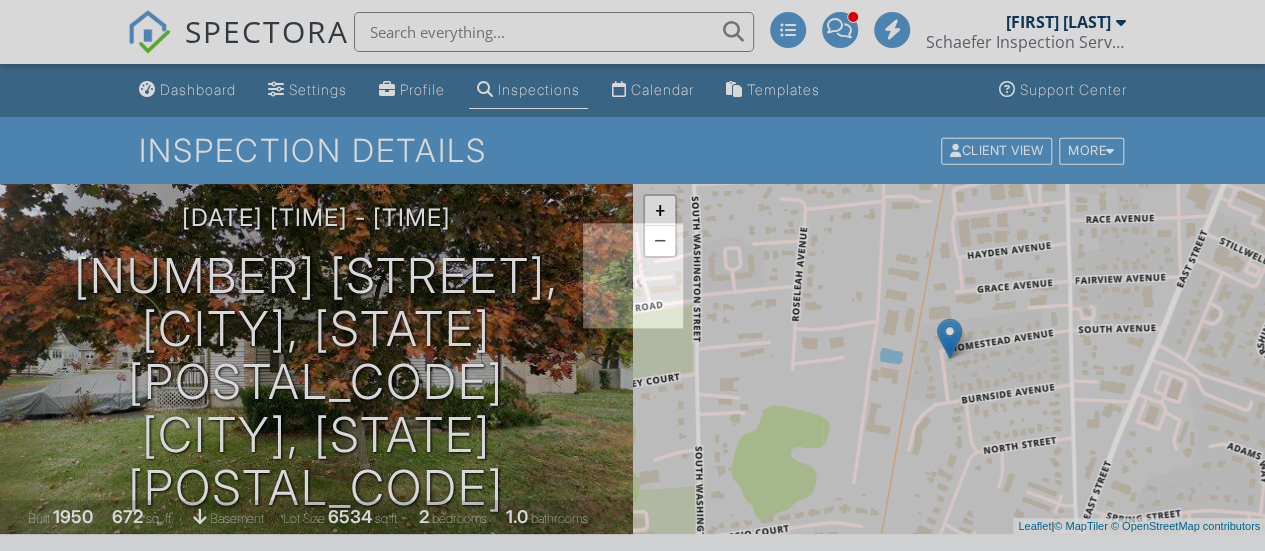 scroll, scrollTop: 0, scrollLeft: 0, axis: both 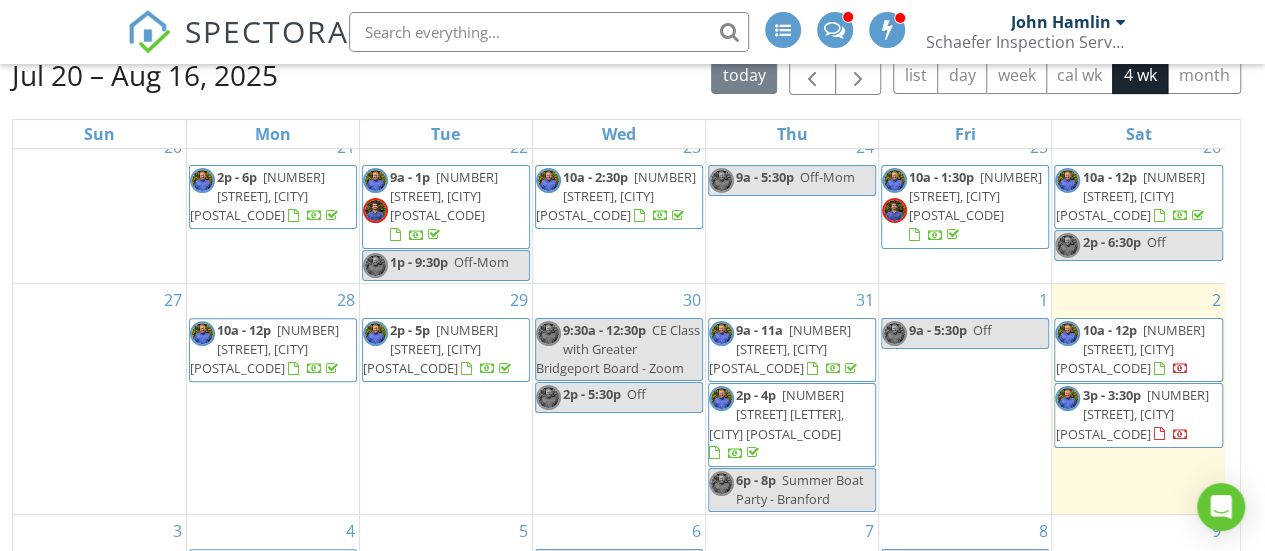 click on "New Calendar View       Jul 20 – Aug 16, 2025 today list day week cal wk 4 wk month Sun Mon Tue Wed Thu Fri Sat 20 21
2p - 6p
497 Old Field Rd, Southbury 06488
22
9a - 1p
138 Ocean Dr W, Stamford 06902
1p - 9:30p
Off-Mom
23
10a - 2:30p
10 Carol St, Danbury 06810
24
9a - 5:30p
Off-Mom
25" at bounding box center (632, 300) 